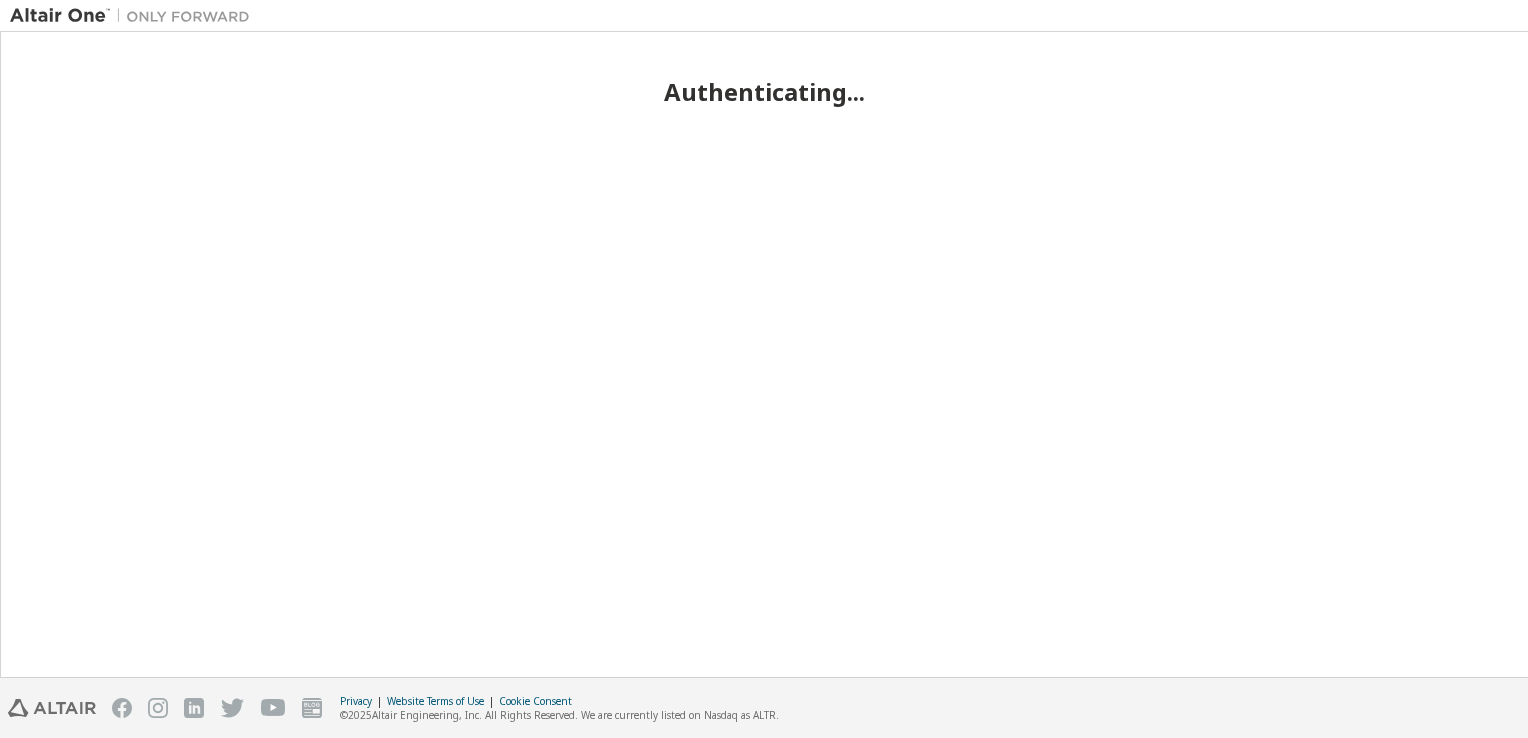 scroll, scrollTop: 0, scrollLeft: 0, axis: both 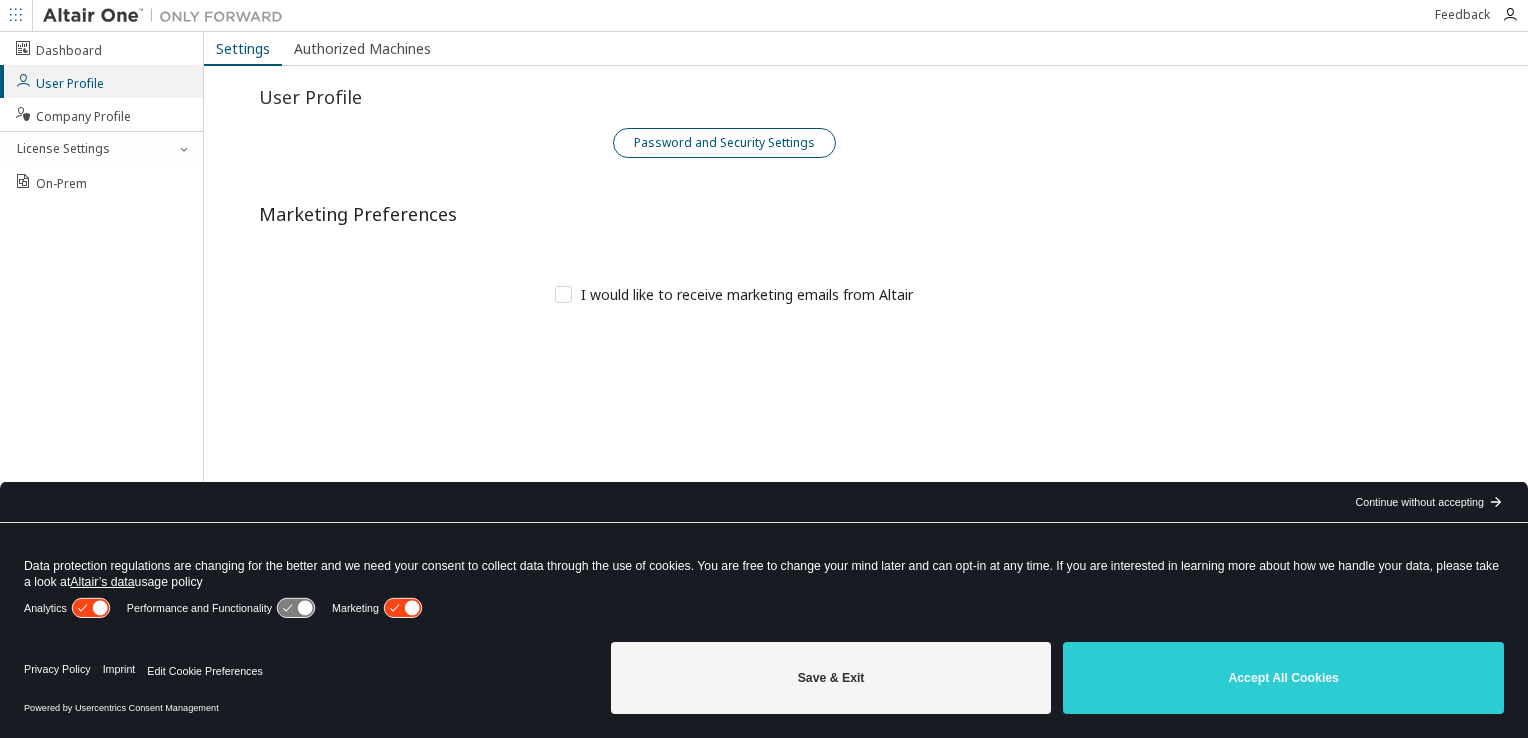 click on "Password and Security Settings" at bounding box center [724, 143] 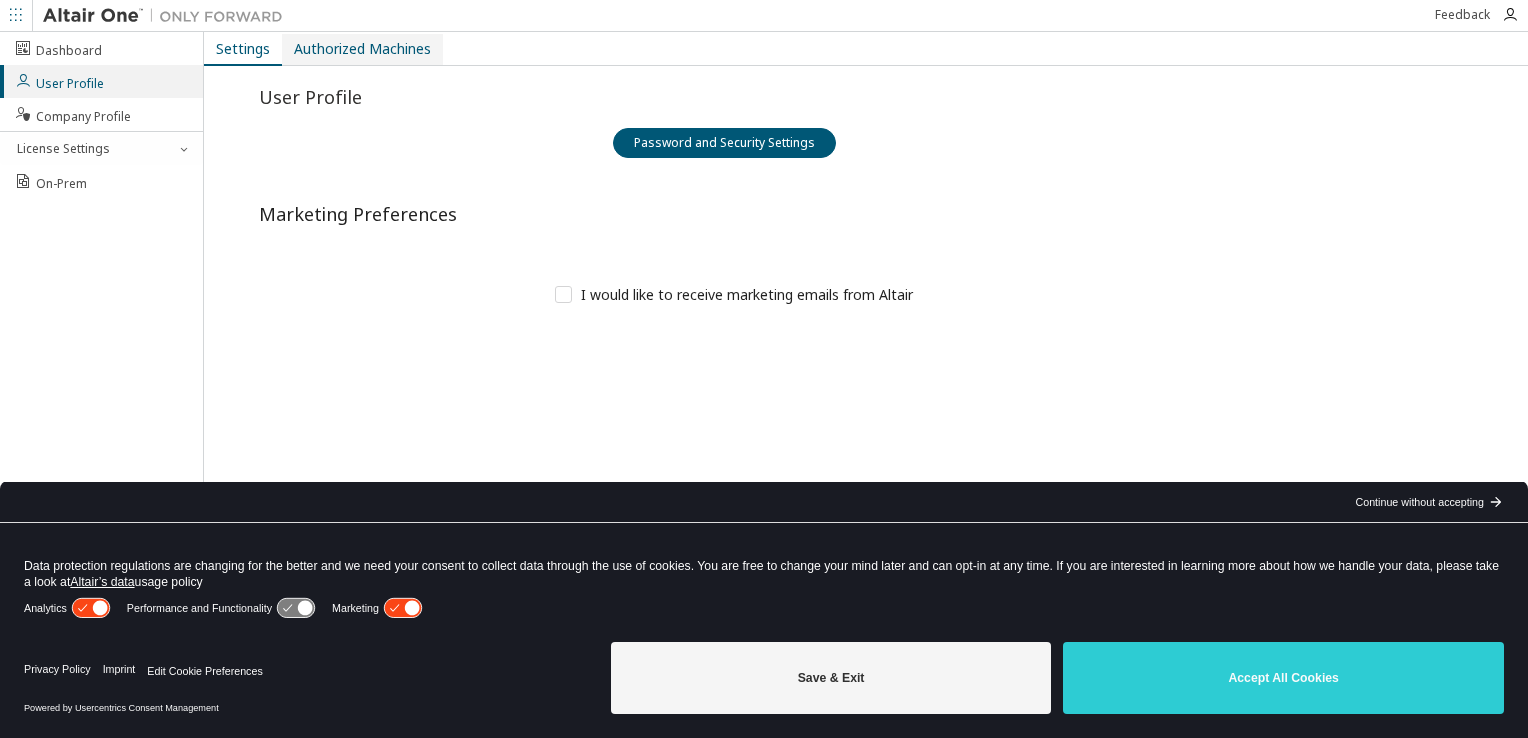 click on "Authorized Machines" at bounding box center [362, 49] 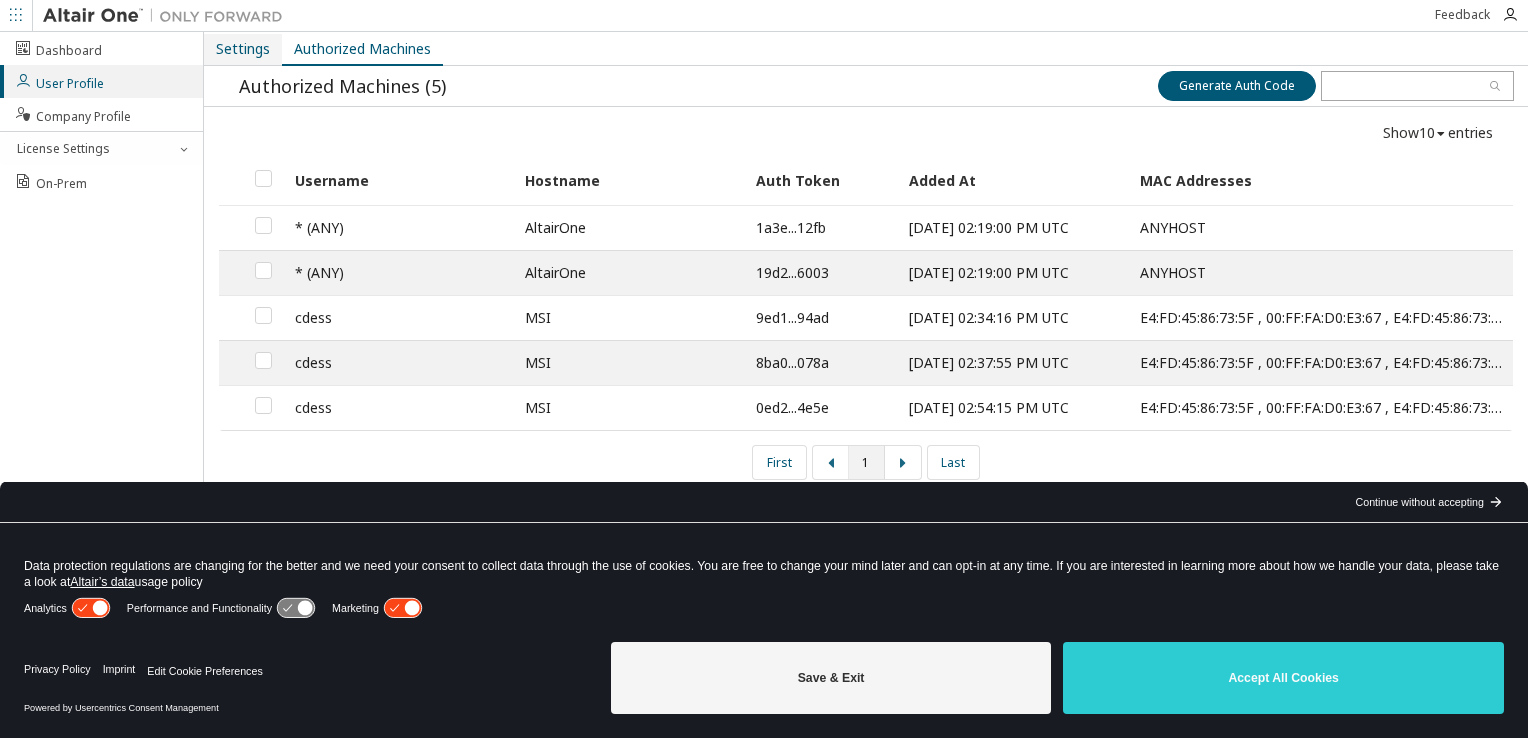 click on "Settings" at bounding box center [243, 49] 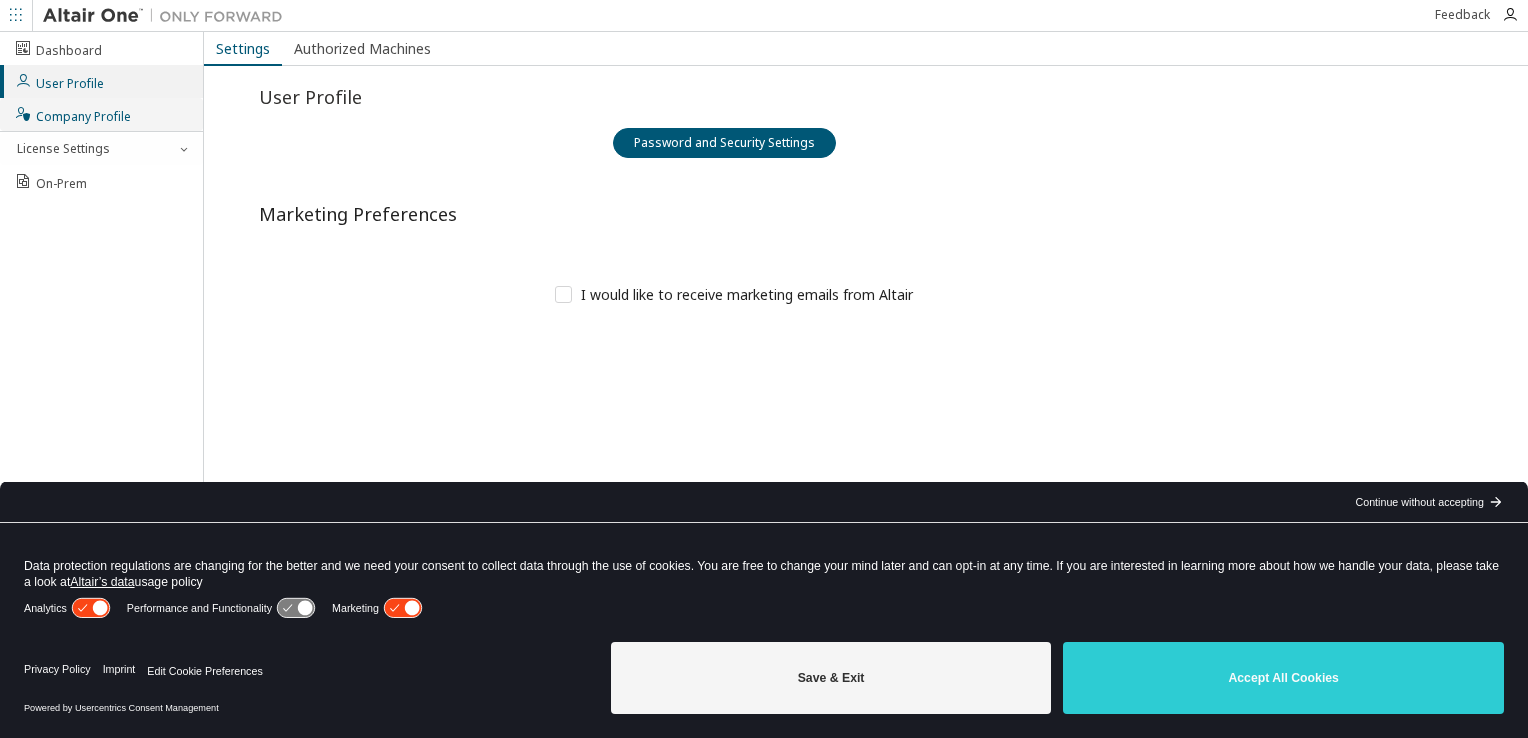 click on "Company Profile" at bounding box center (72, 114) 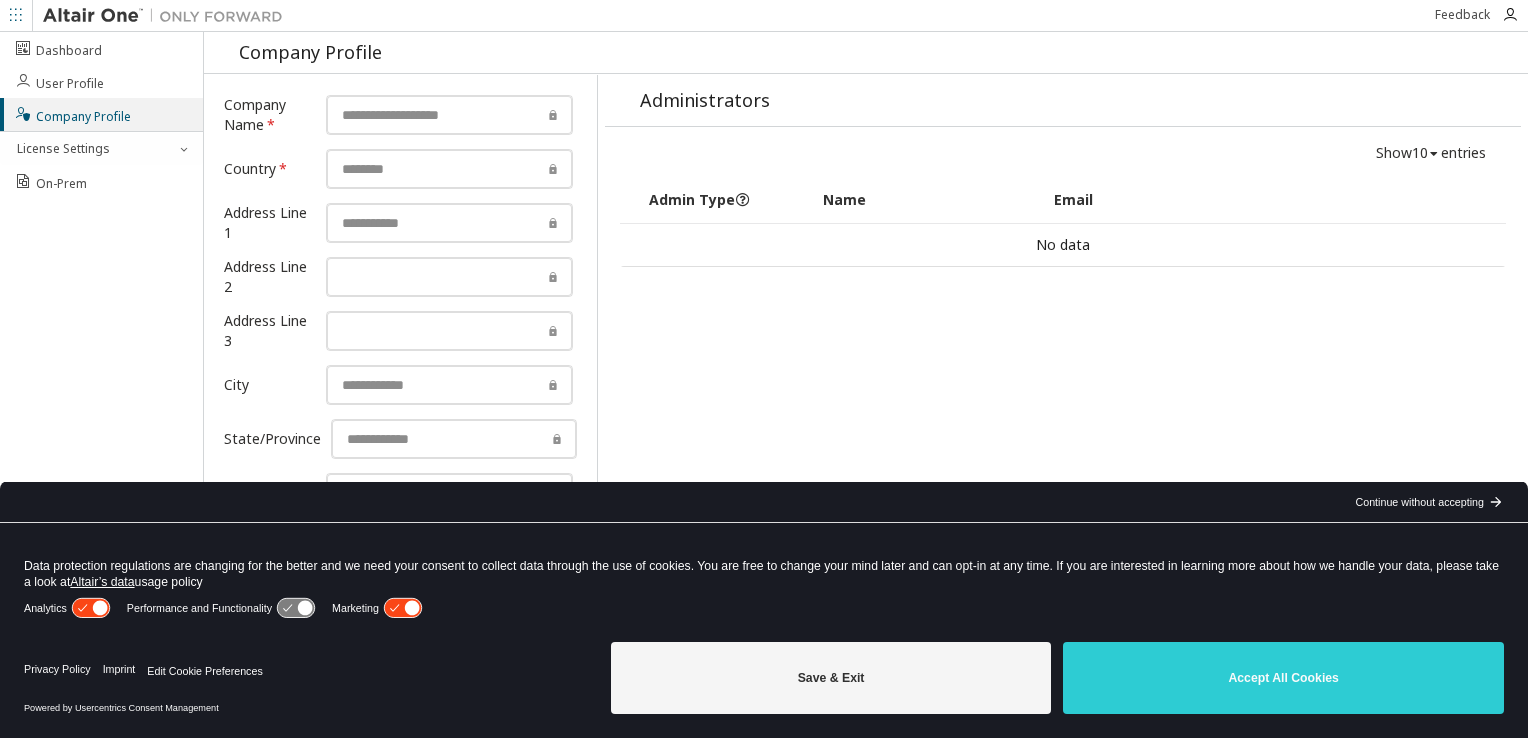 scroll, scrollTop: 0, scrollLeft: 0, axis: both 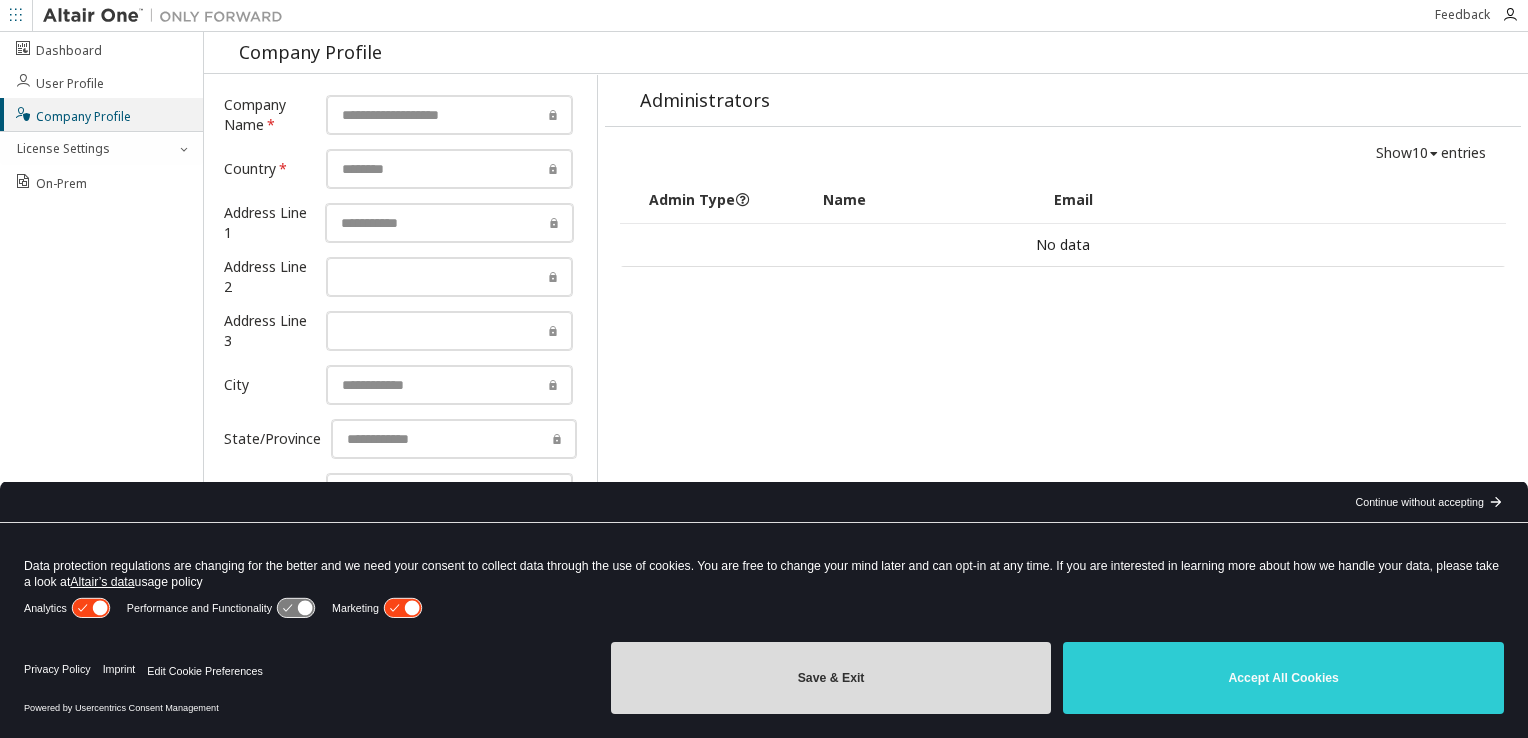 click on "Save & Exit" at bounding box center [831, 678] 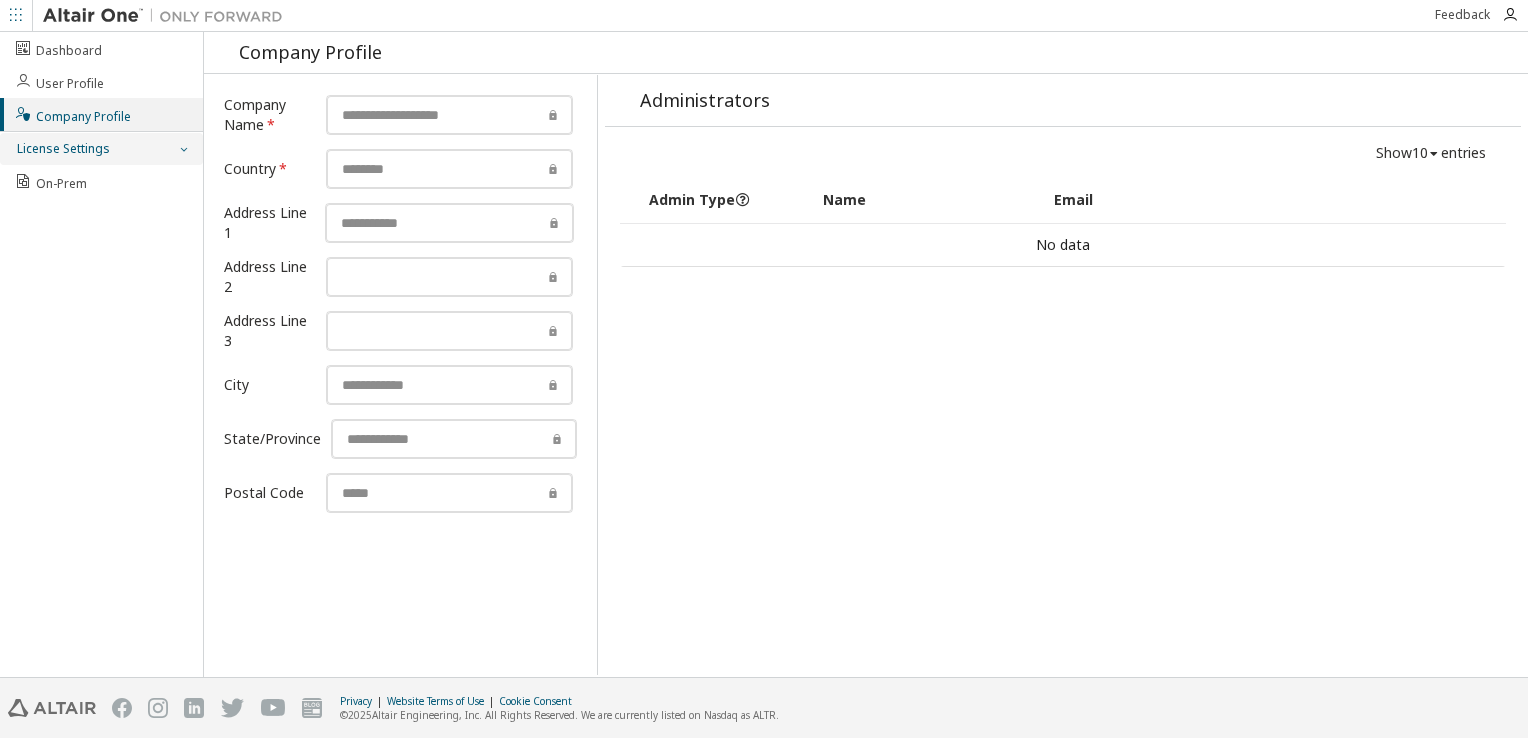 click on "License Settings" at bounding box center (101, 149) 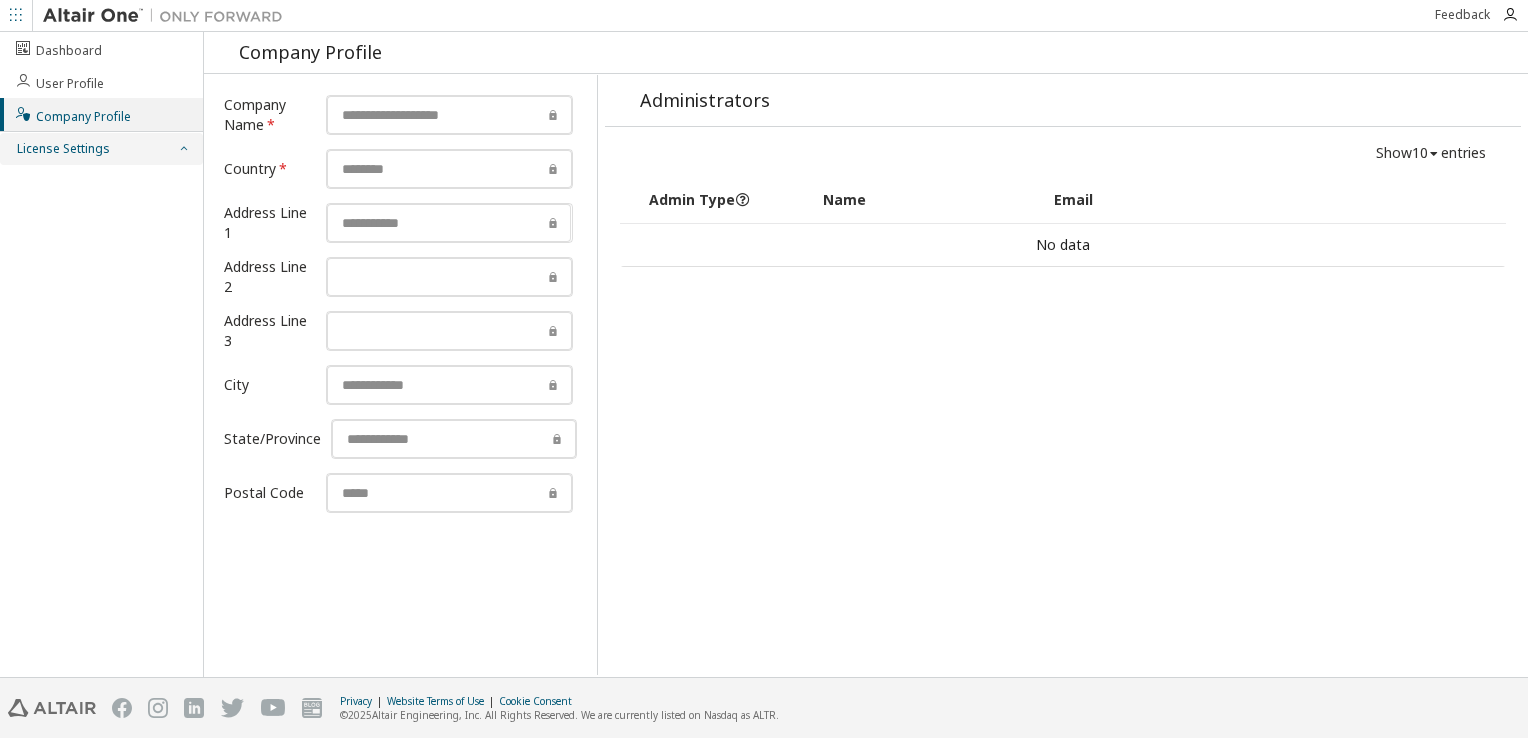 click on "License Settings" at bounding box center [62, 149] 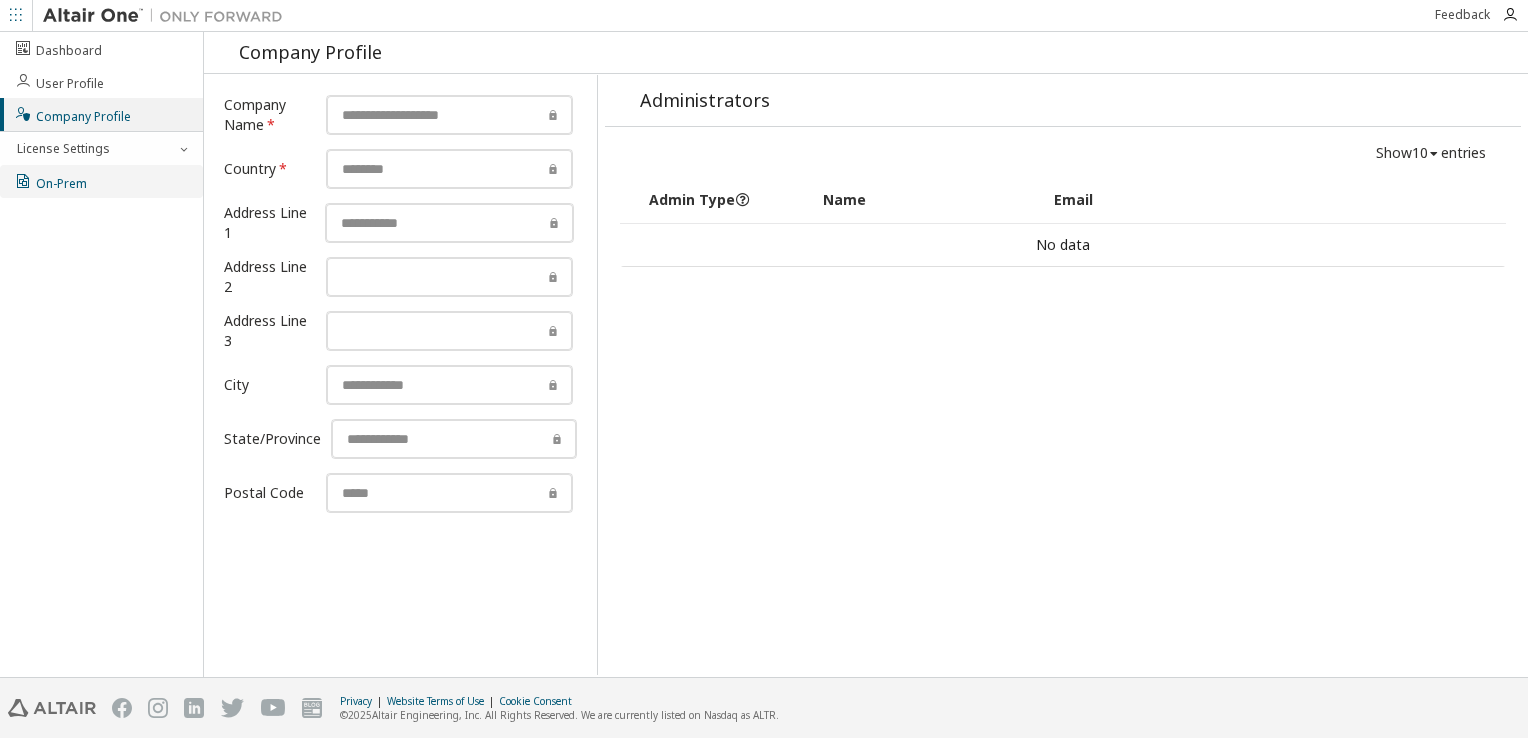 click on "On-Prem" at bounding box center (101, 181) 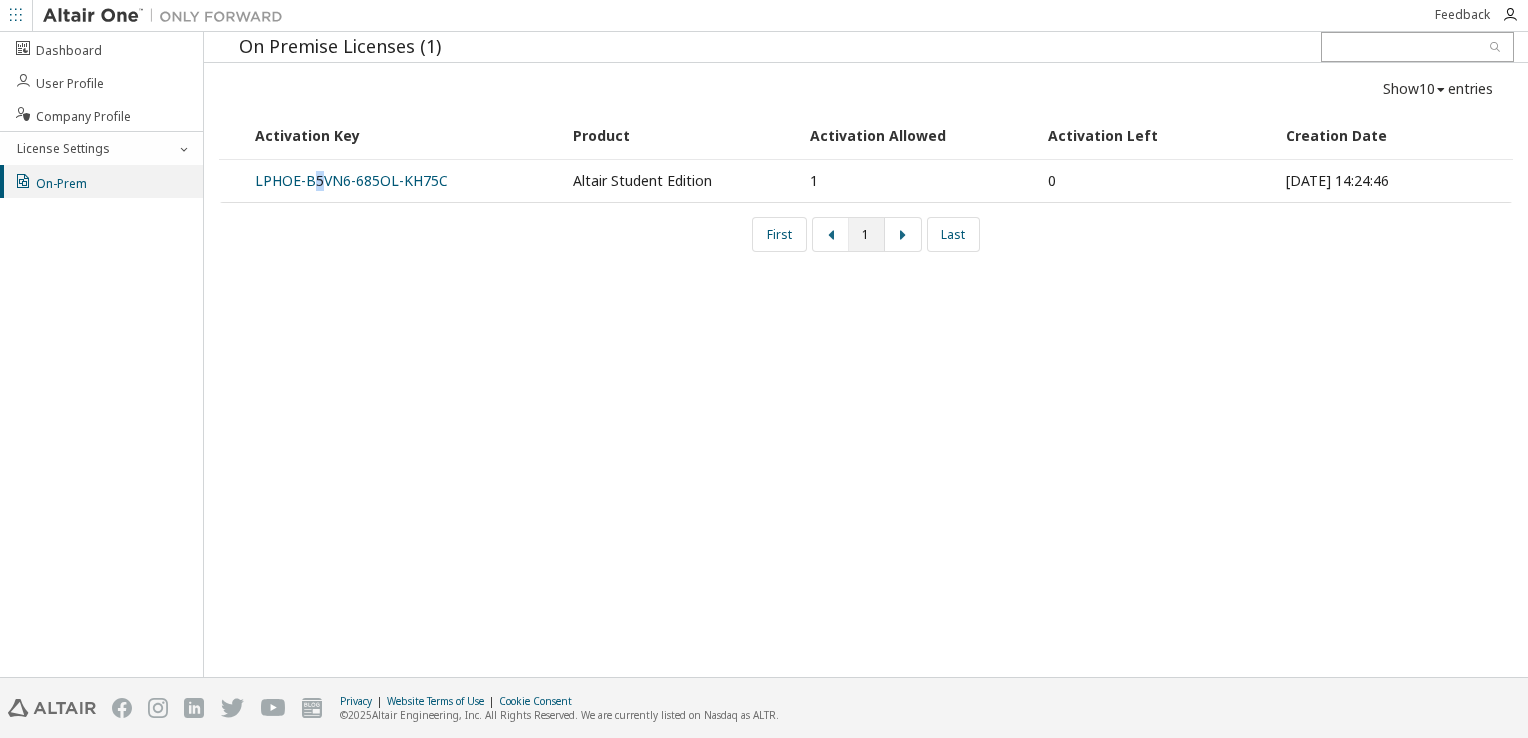 drag, startPoint x: 382, startPoint y: 178, endPoint x: 315, endPoint y: 194, distance: 68.88396 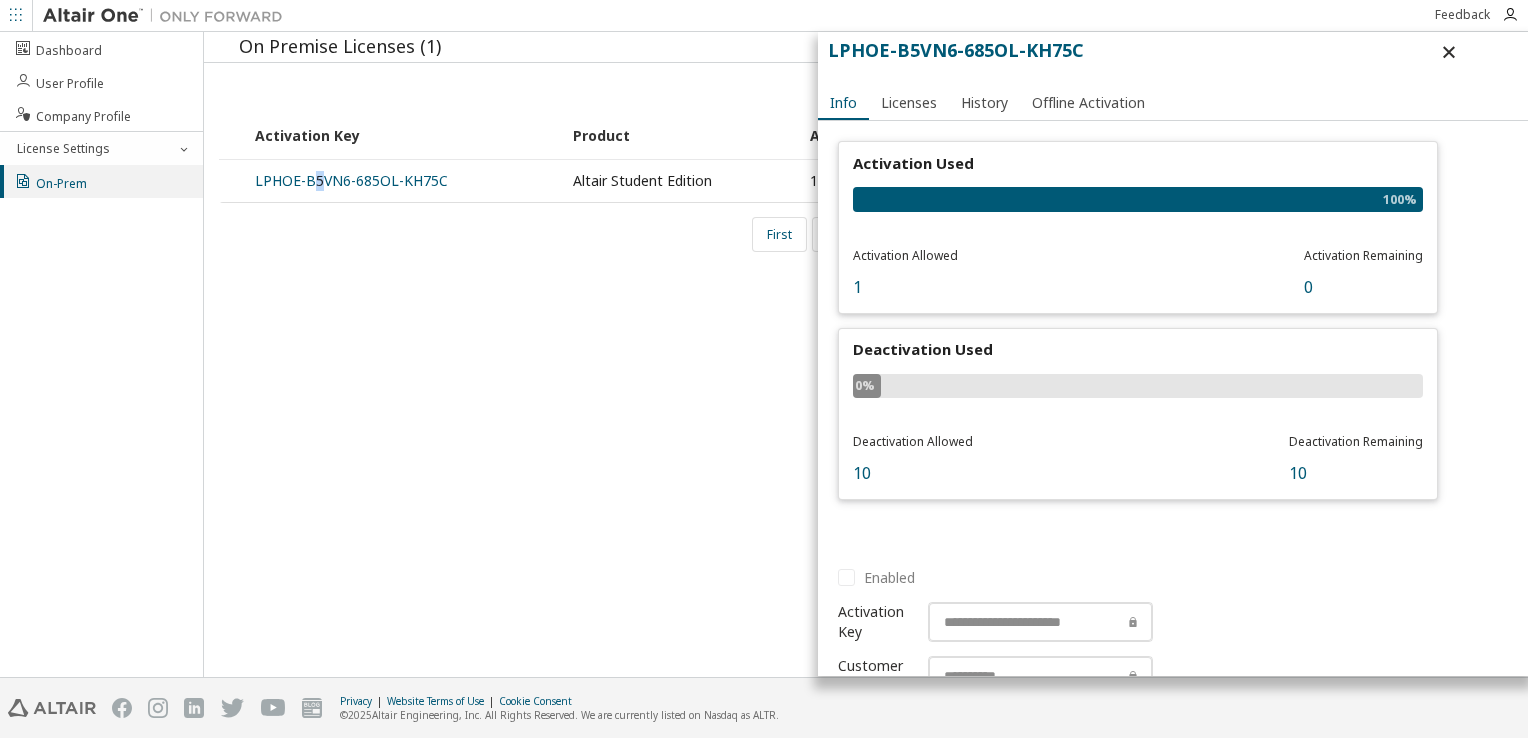 copy on "5" 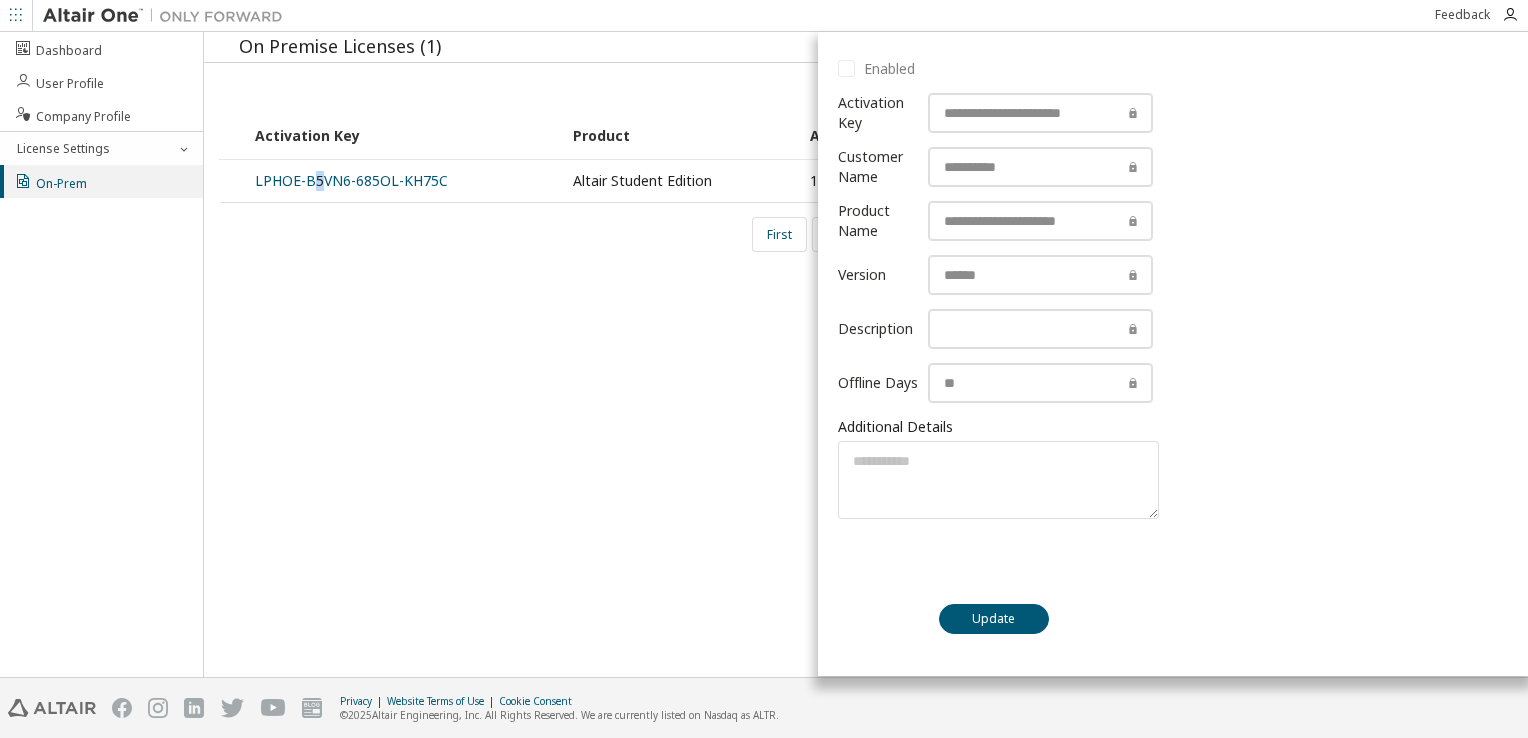 scroll, scrollTop: 0, scrollLeft: 0, axis: both 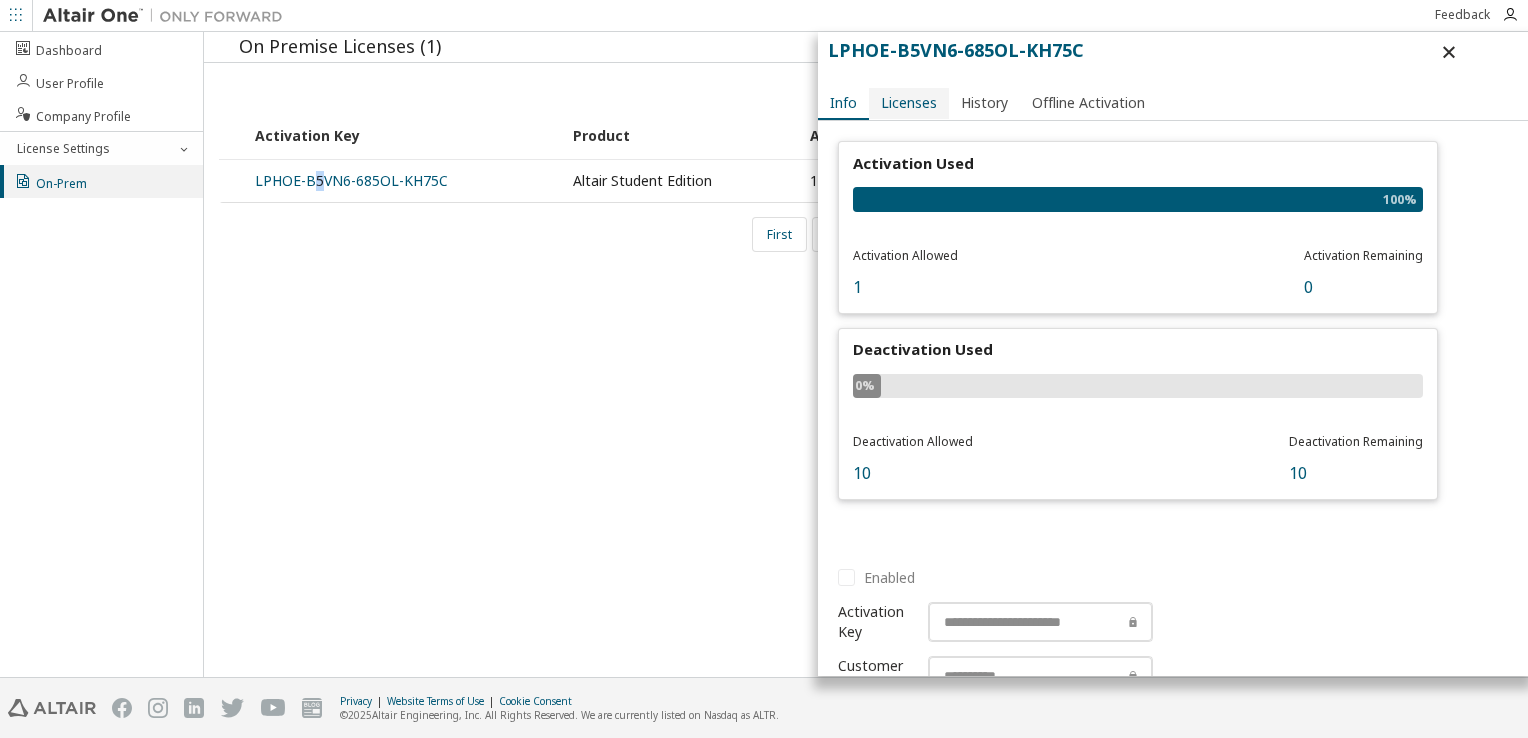 click on "Licenses" at bounding box center [909, 103] 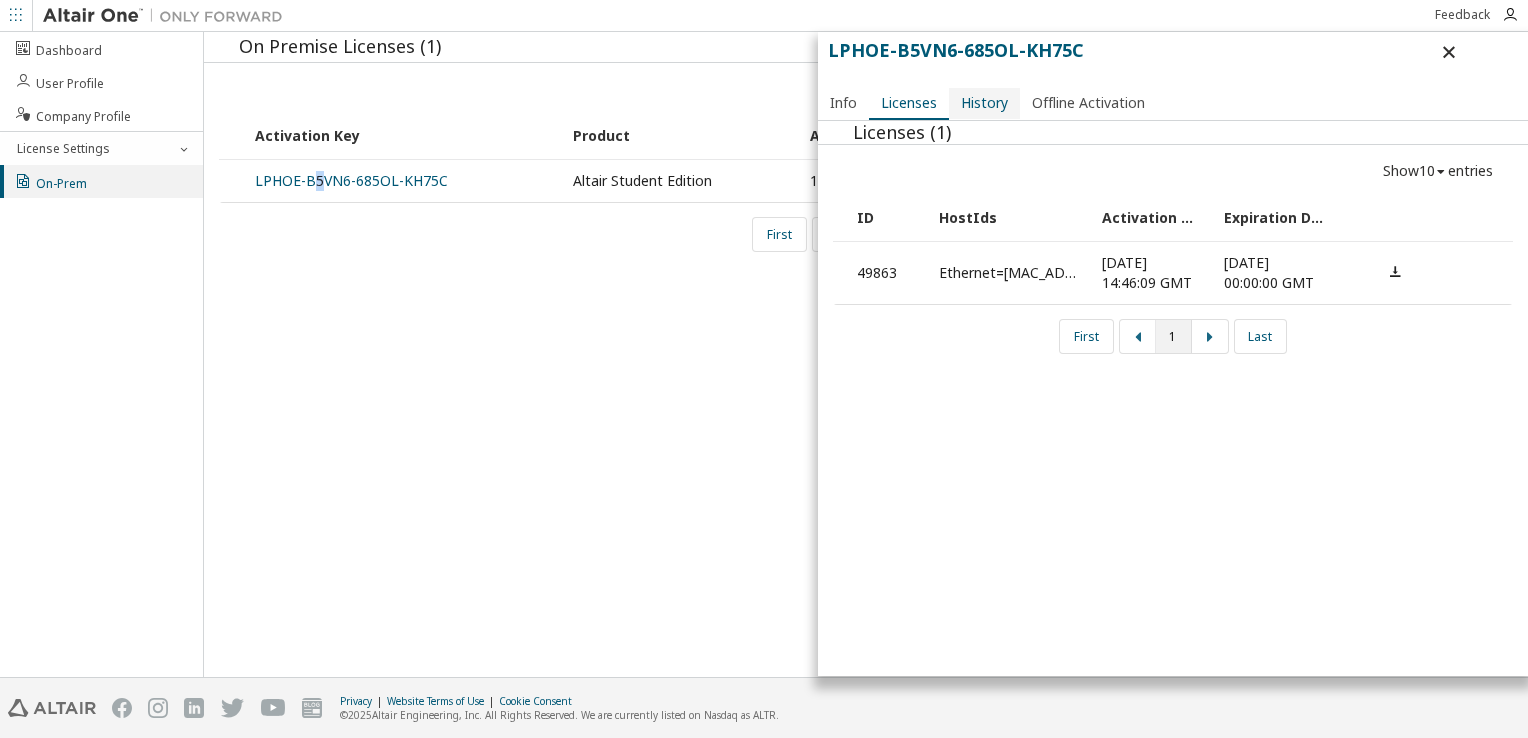 click on "History" at bounding box center (984, 103) 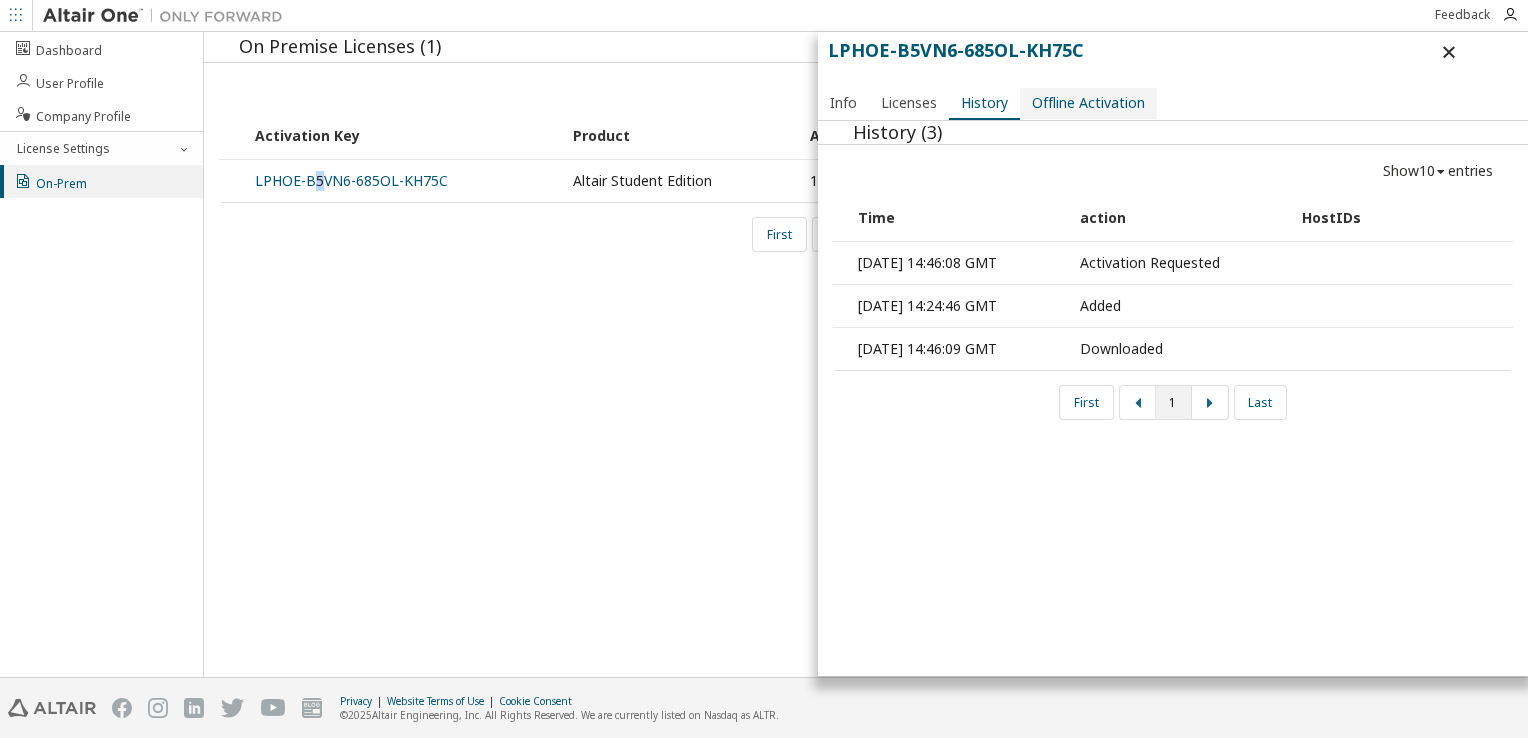 click on "Offline Activation" at bounding box center (1088, 103) 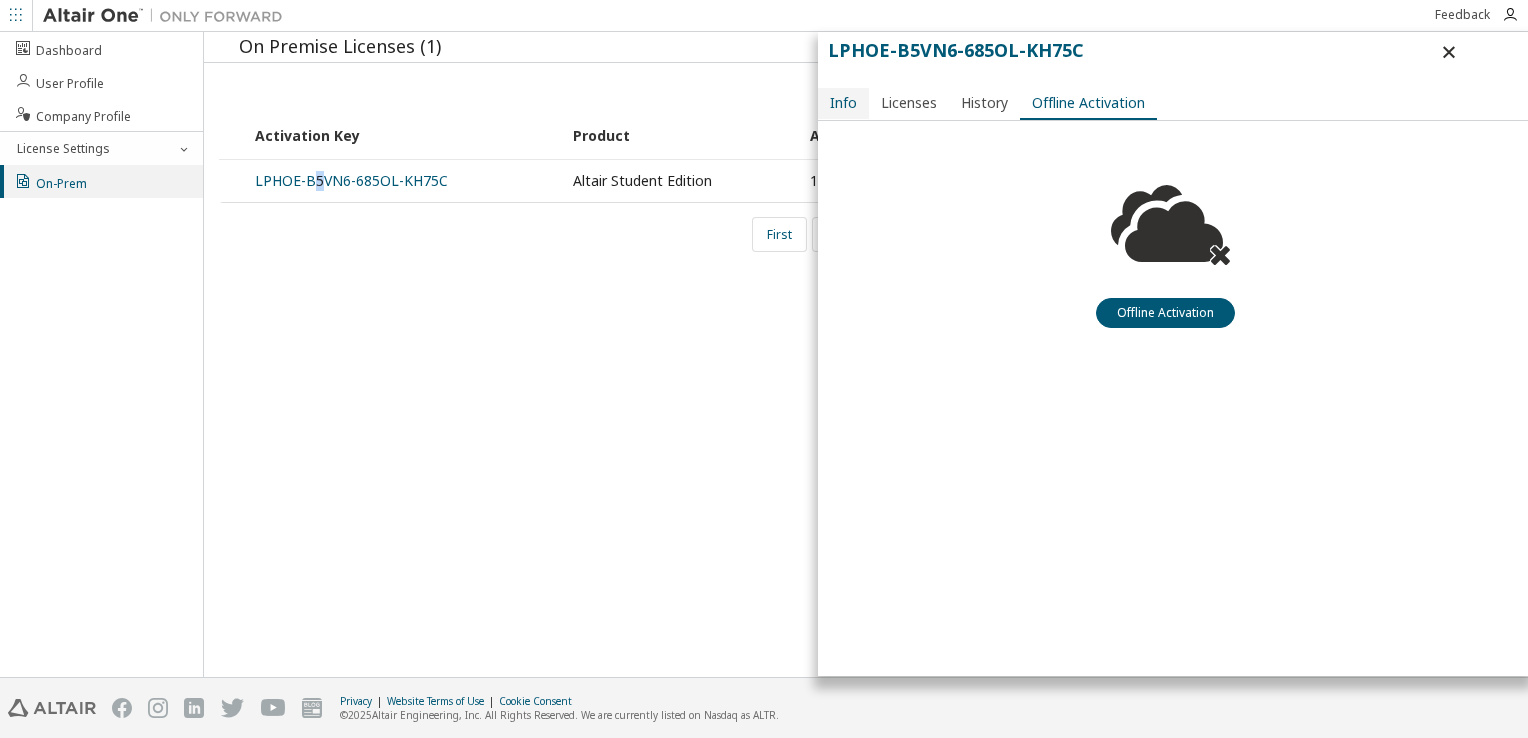 click on "Info" at bounding box center (843, 103) 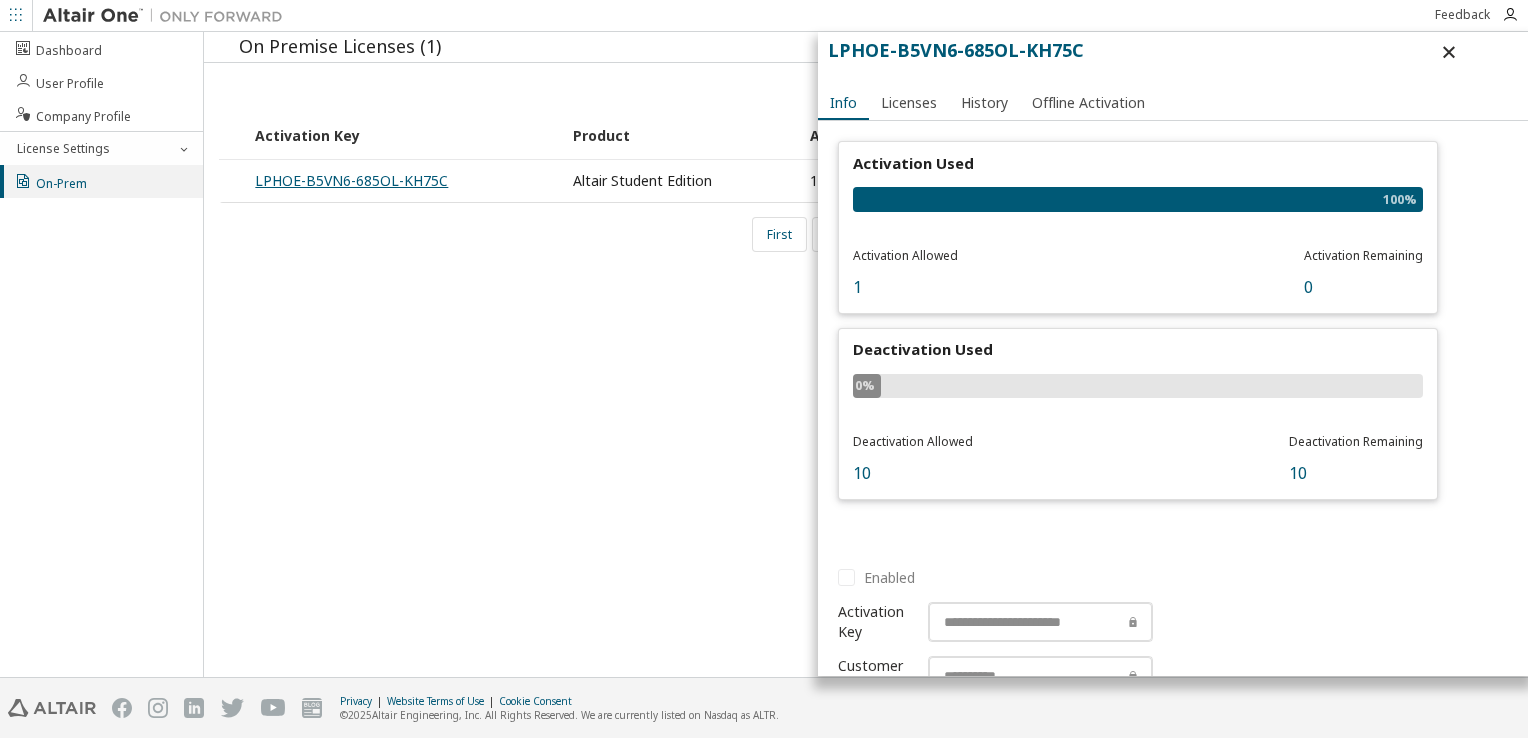 click on "LPHOE-B5VN6-685OL-KH75C" at bounding box center (351, 180) 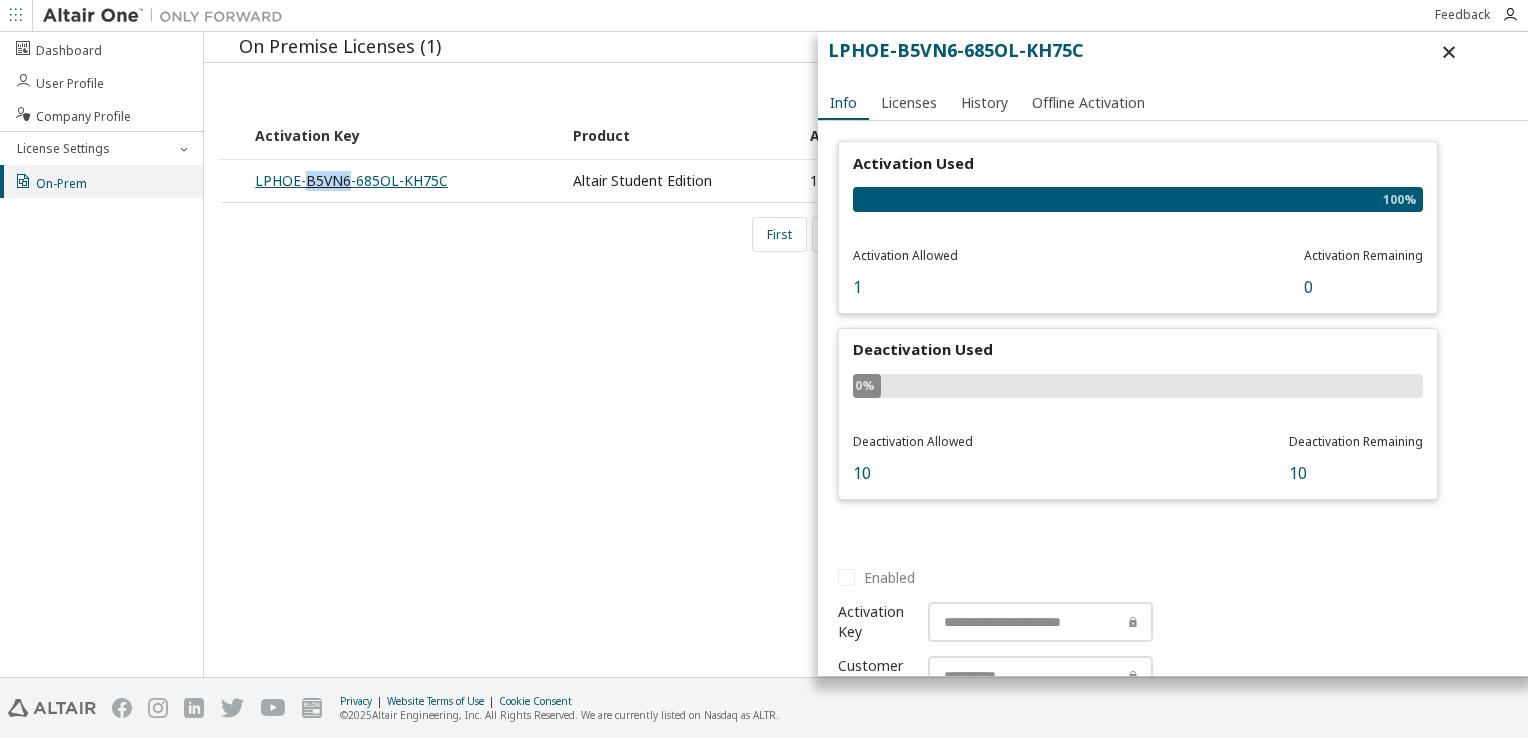 click on "LPHOE-B5VN6-685OL-KH75C" at bounding box center [351, 180] 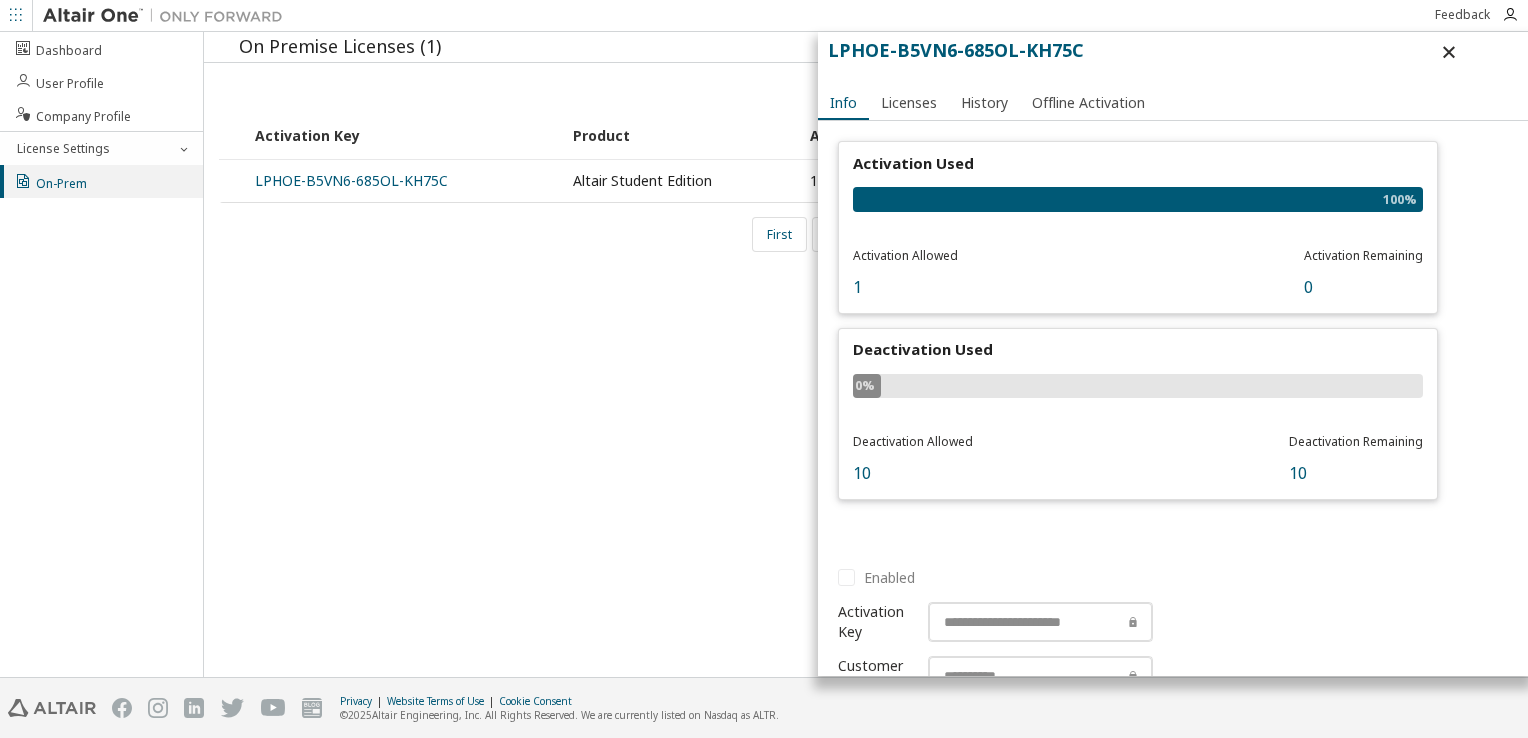 drag, startPoint x: 336, startPoint y: 182, endPoint x: 450, endPoint y: 184, distance: 114.01754 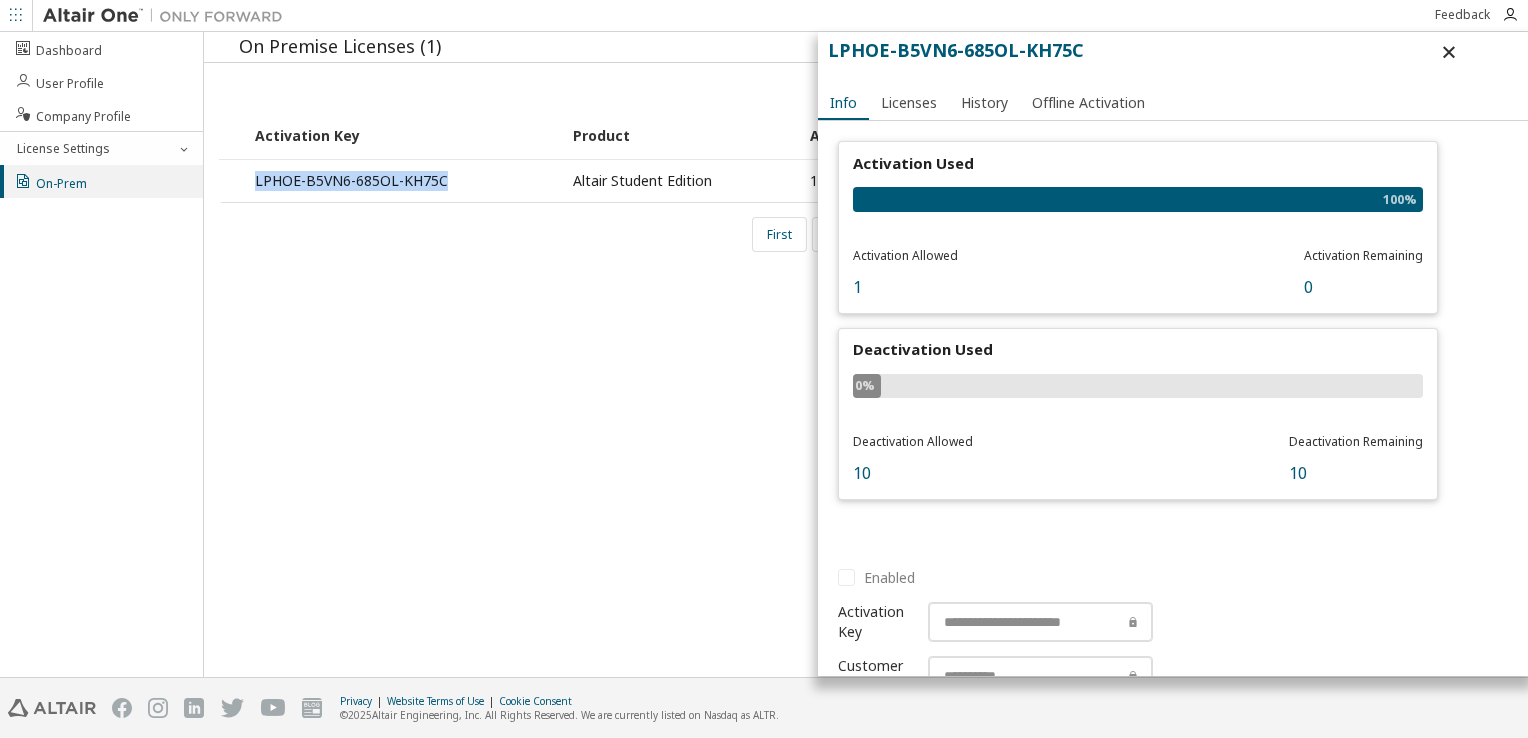 click on "LPHOE-B5VN6-685OL-KH75C" at bounding box center (402, 181) 